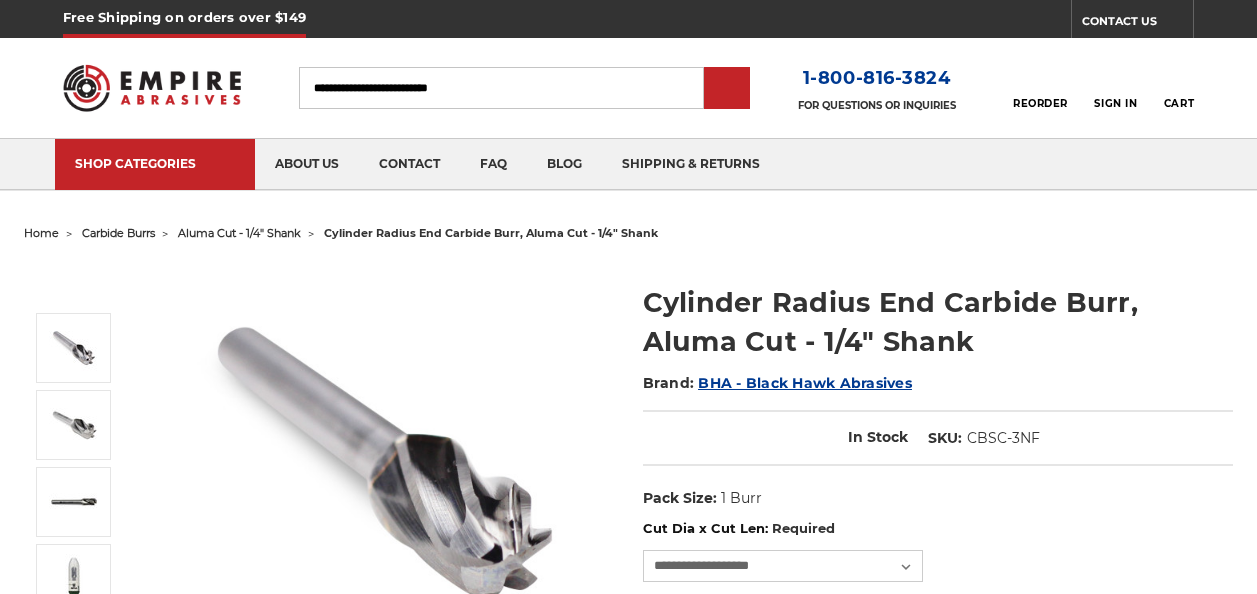 scroll, scrollTop: 0, scrollLeft: 0, axis: both 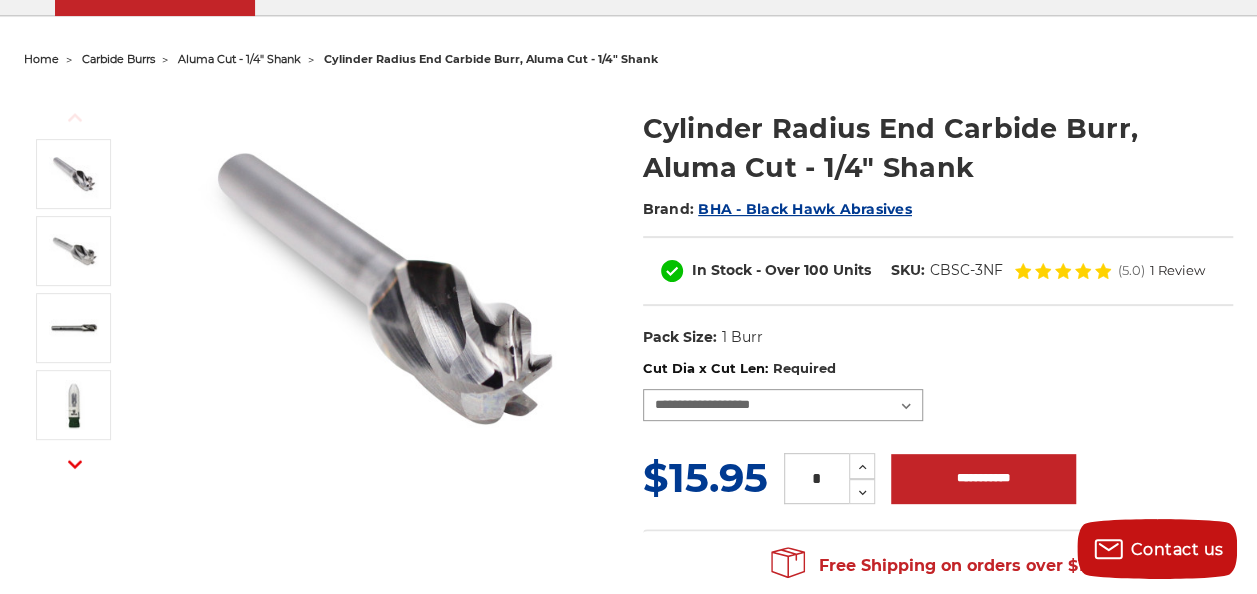 click on "**********" at bounding box center (783, 405) 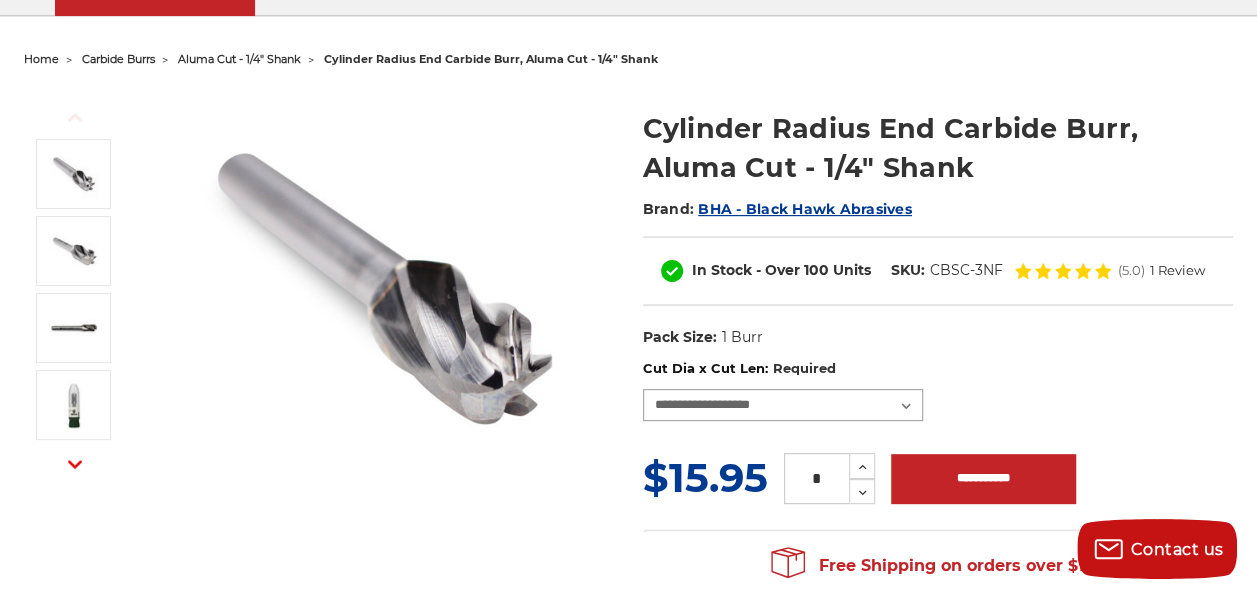 click on "**********" at bounding box center [783, 405] 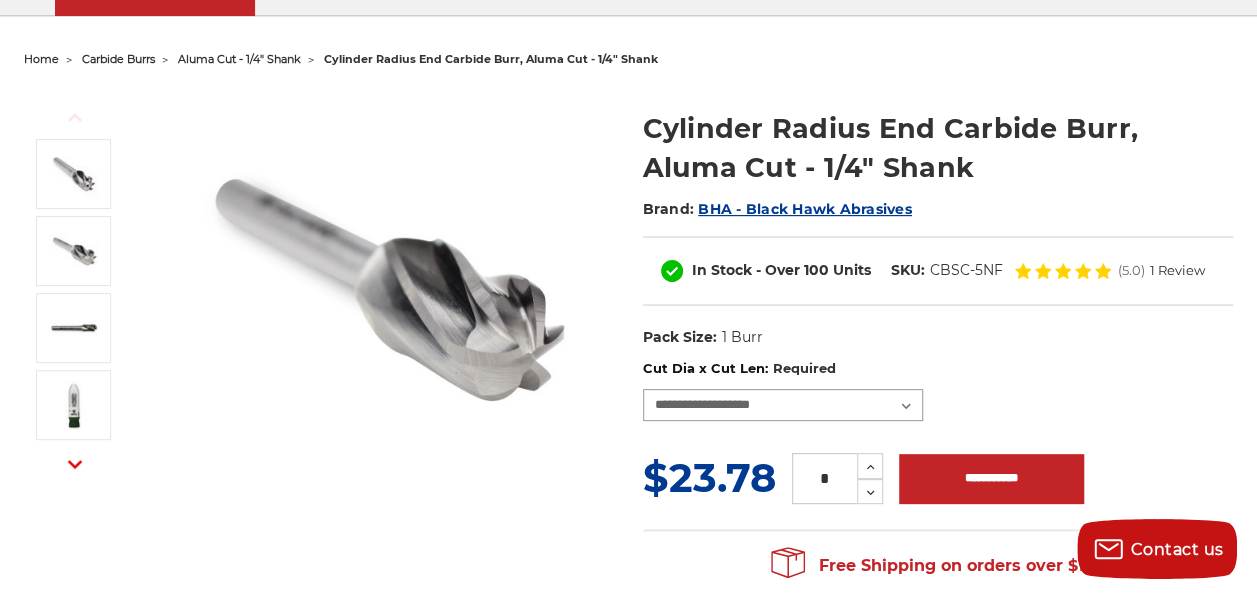 click on "**********" at bounding box center (783, 405) 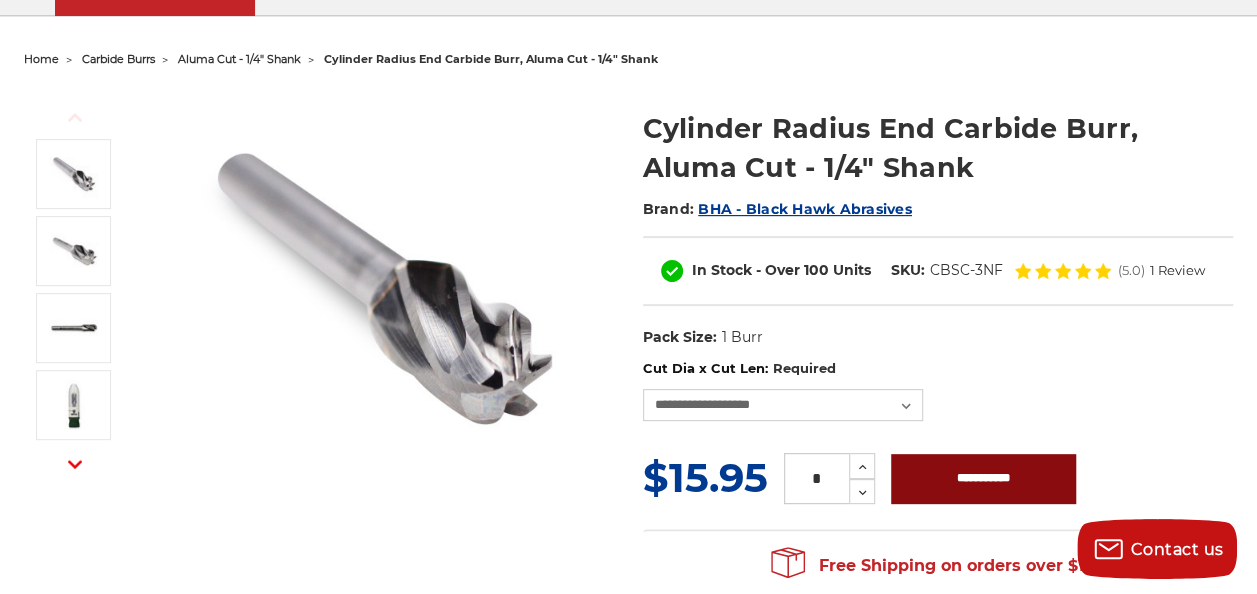 click on "**********" at bounding box center [983, 479] 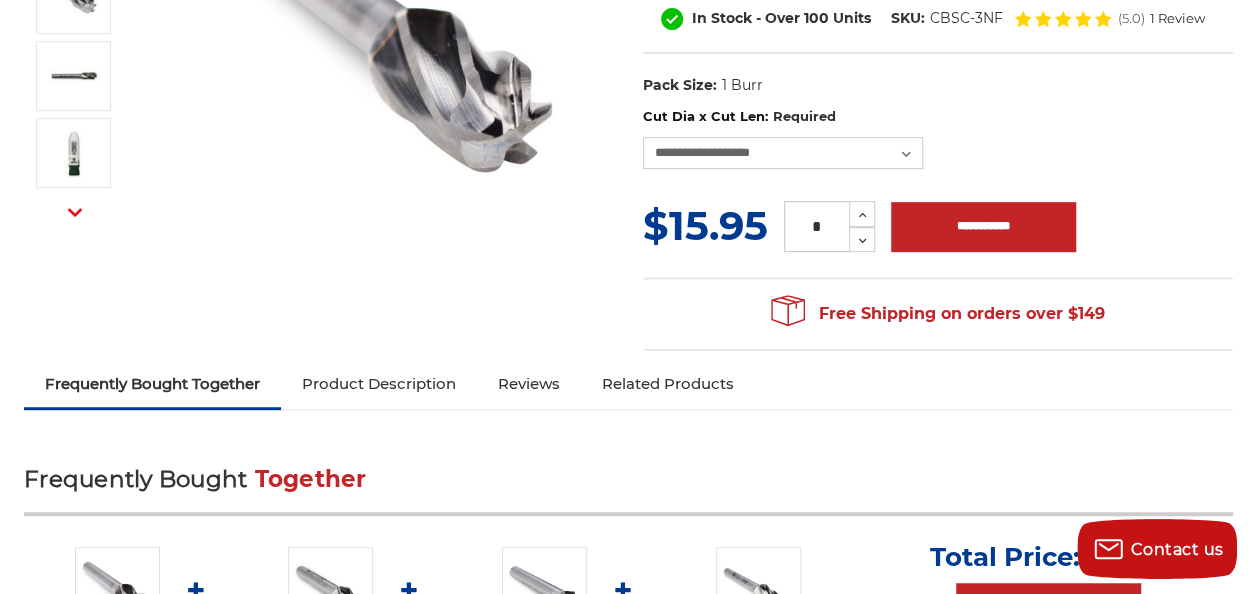 scroll, scrollTop: 480, scrollLeft: 0, axis: vertical 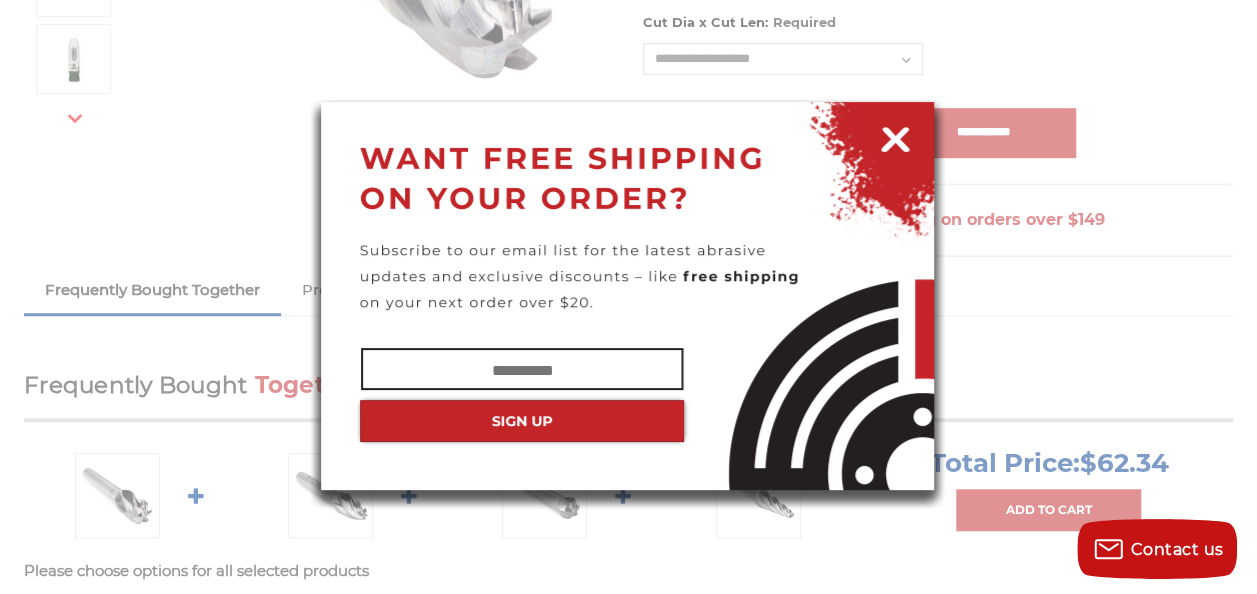 click on "✕" at bounding box center (628, 0) 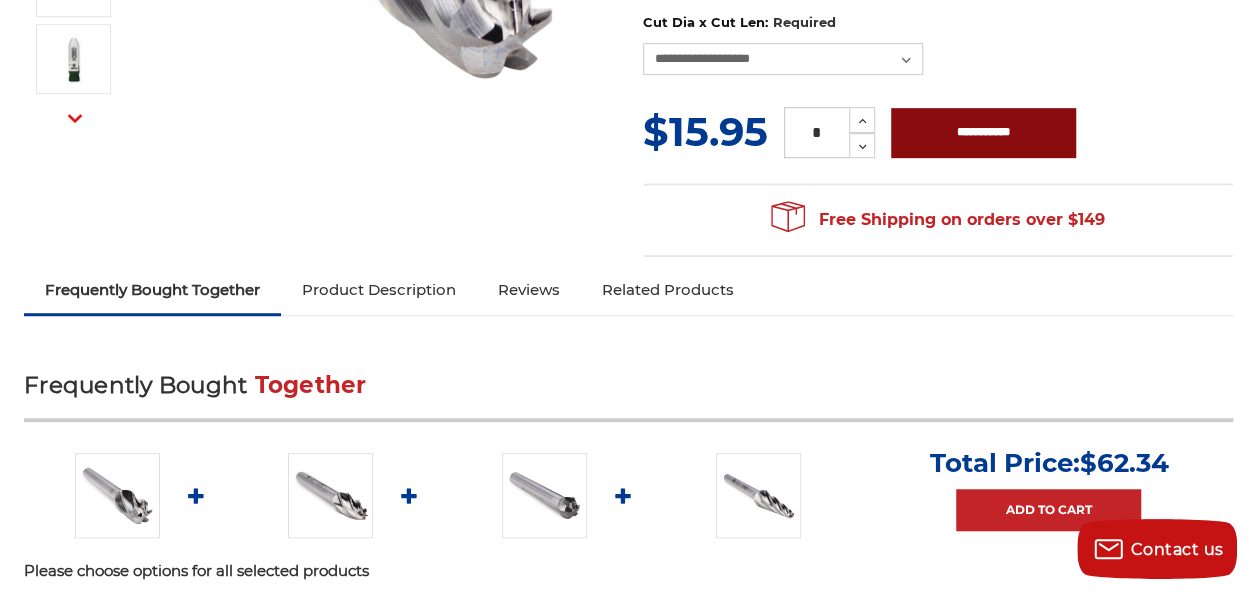 click on "**********" at bounding box center [983, 133] 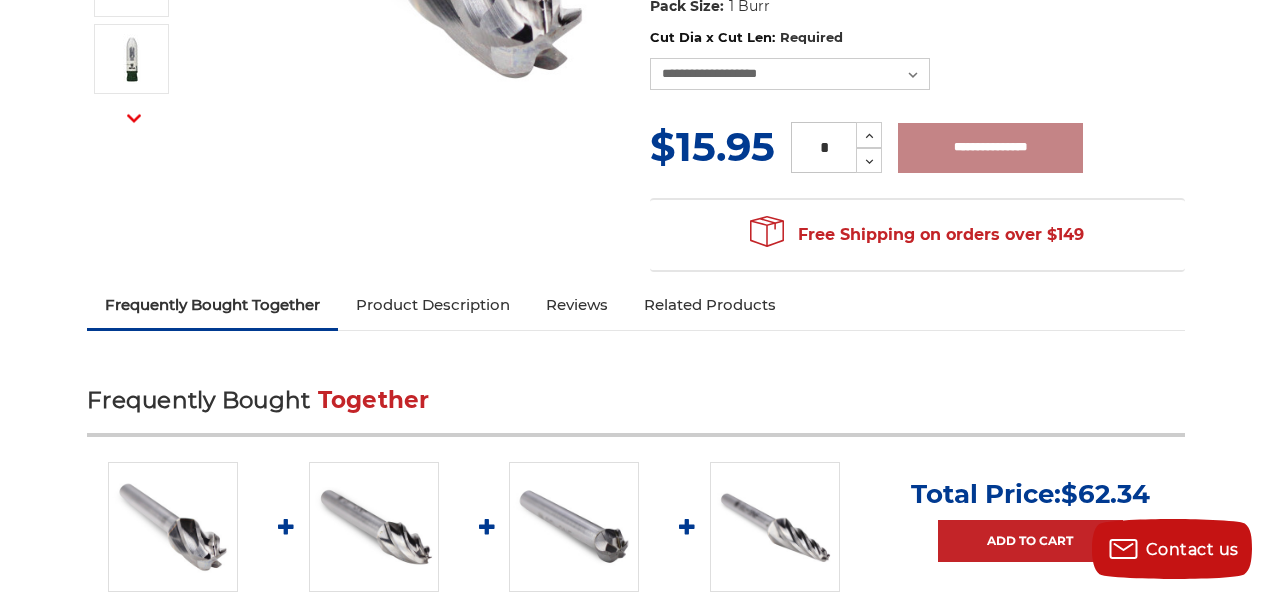 type on "**********" 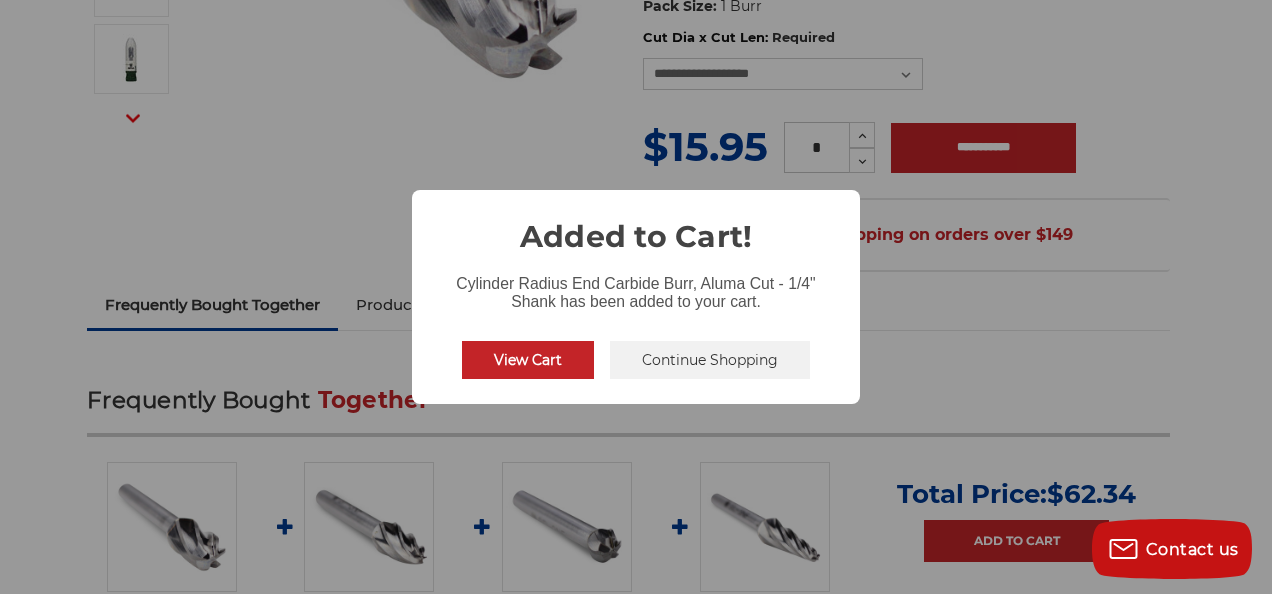 click on "View Cart No Continue Shopping" at bounding box center [636, 360] 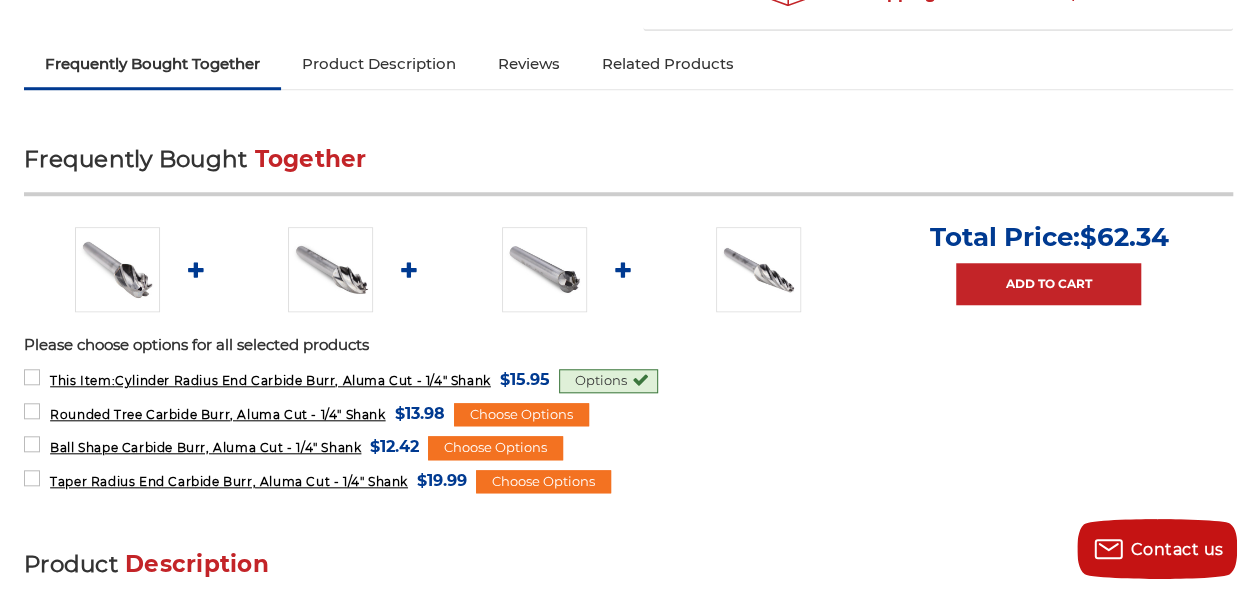 scroll, scrollTop: 813, scrollLeft: 0, axis: vertical 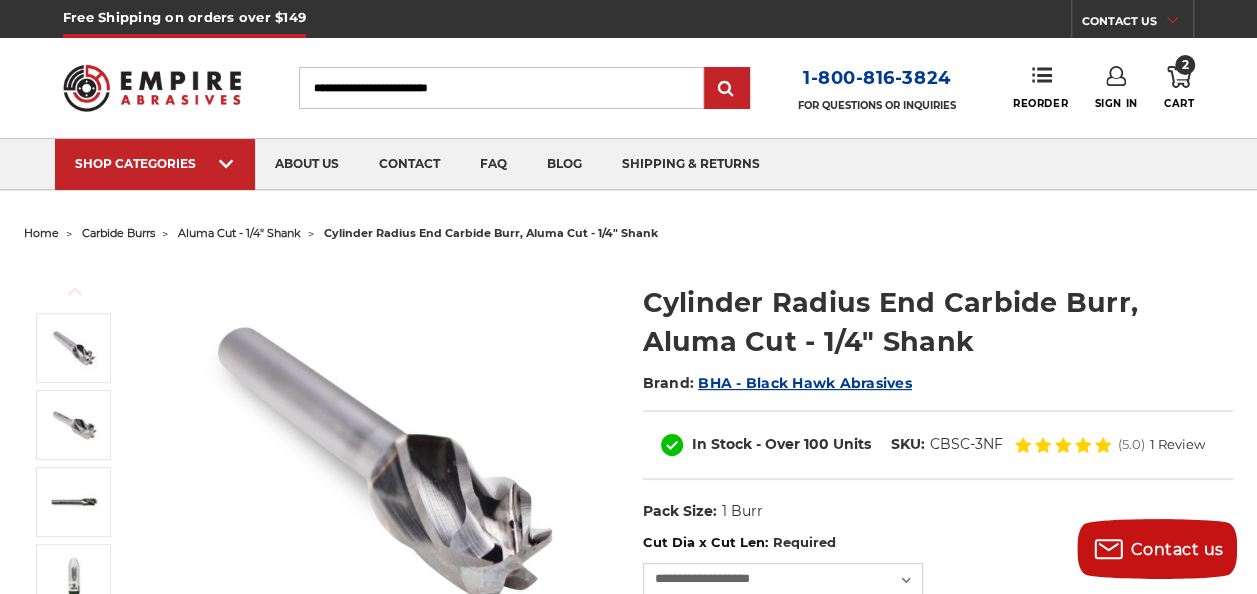 click on "2" at bounding box center [1185, 65] 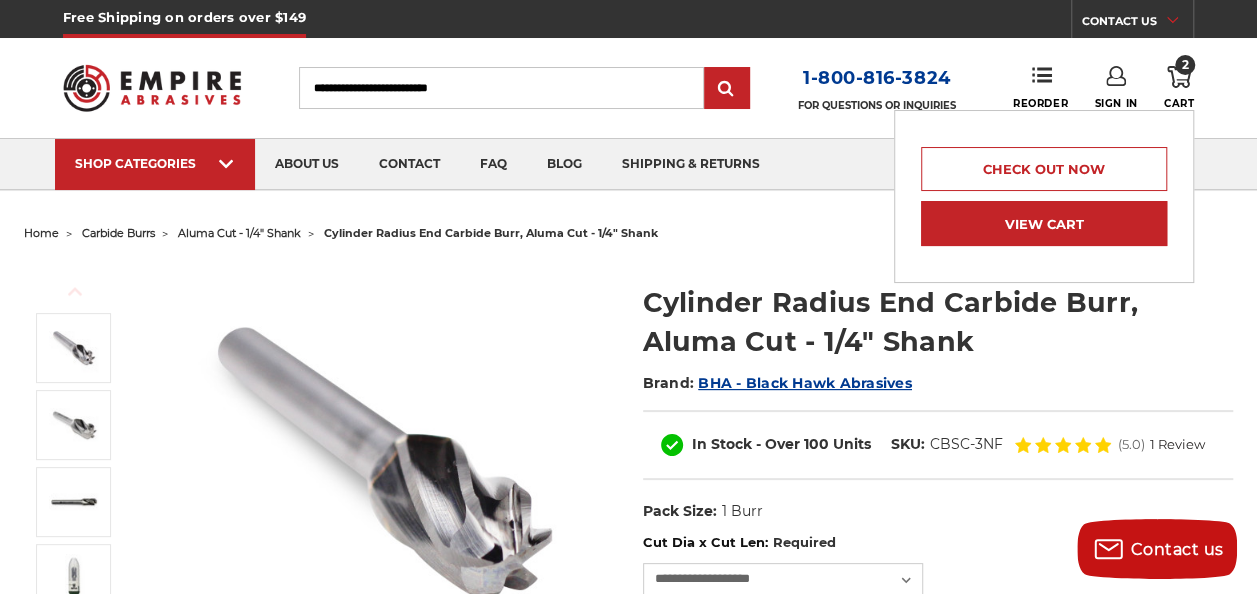 click on "View Cart" at bounding box center (1044, 223) 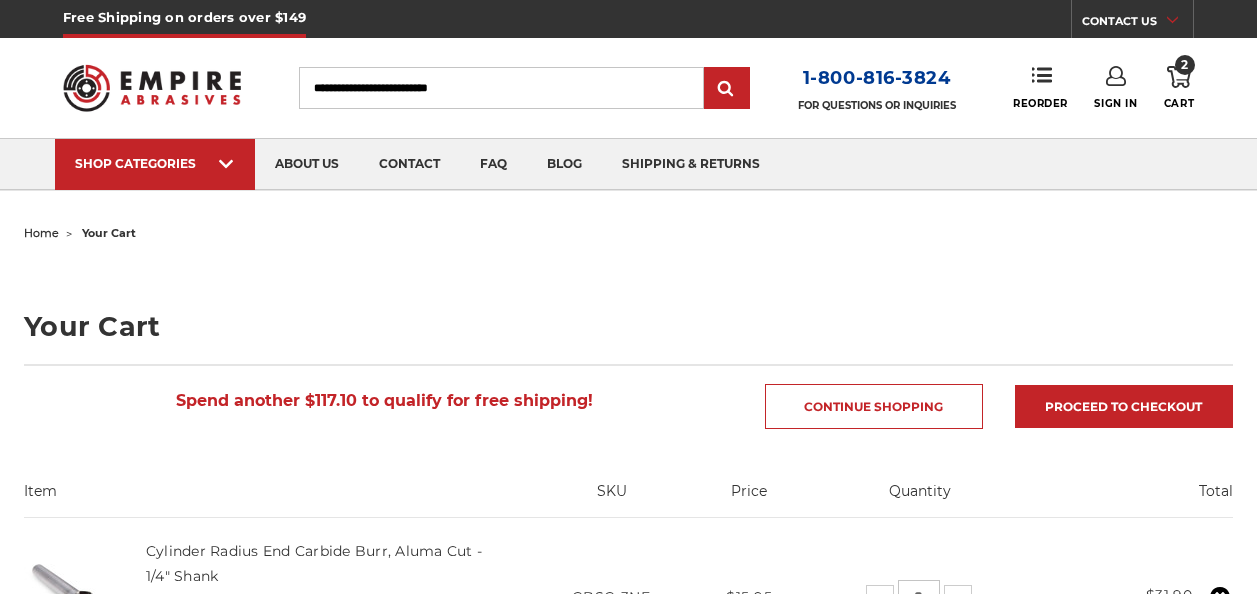 scroll, scrollTop: 0, scrollLeft: 0, axis: both 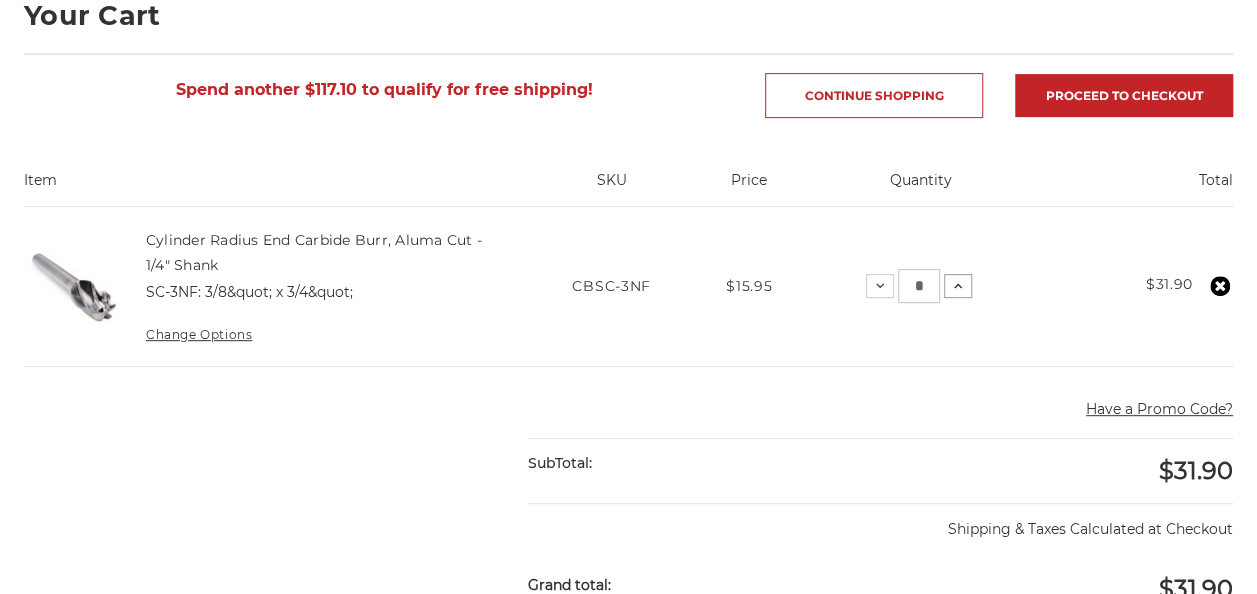 click 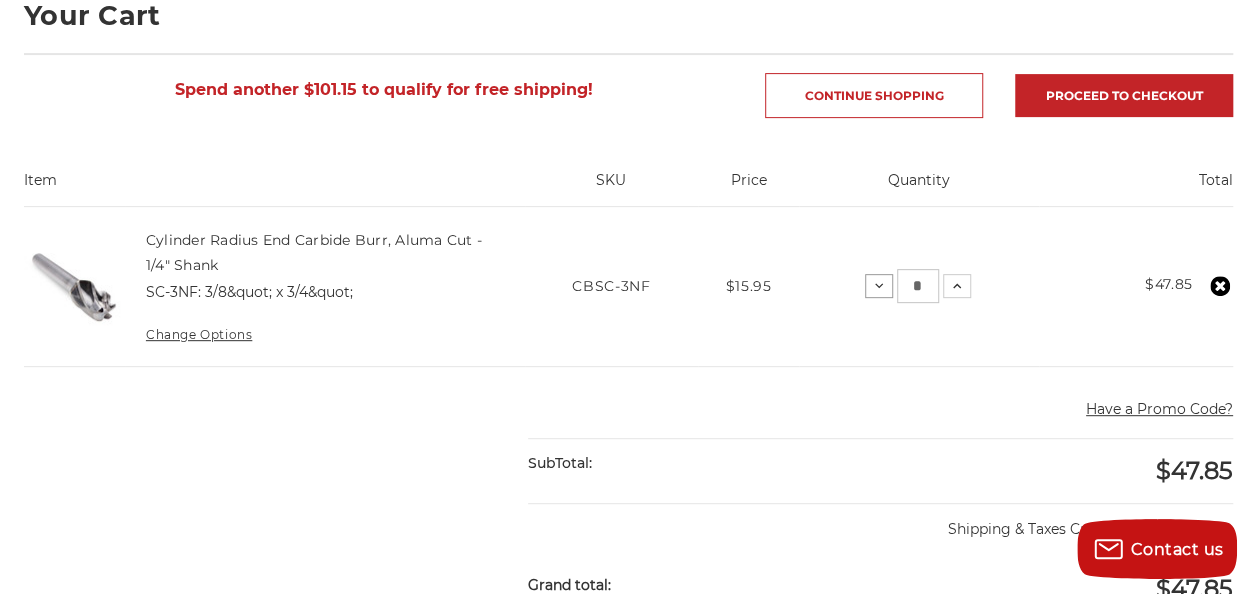 click 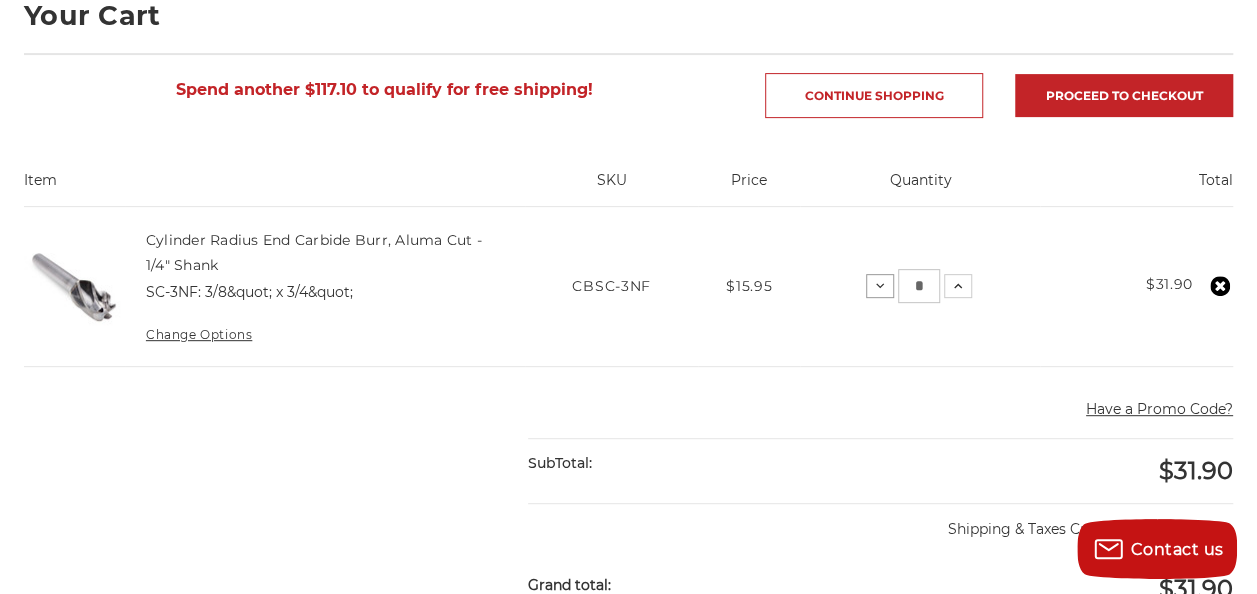click 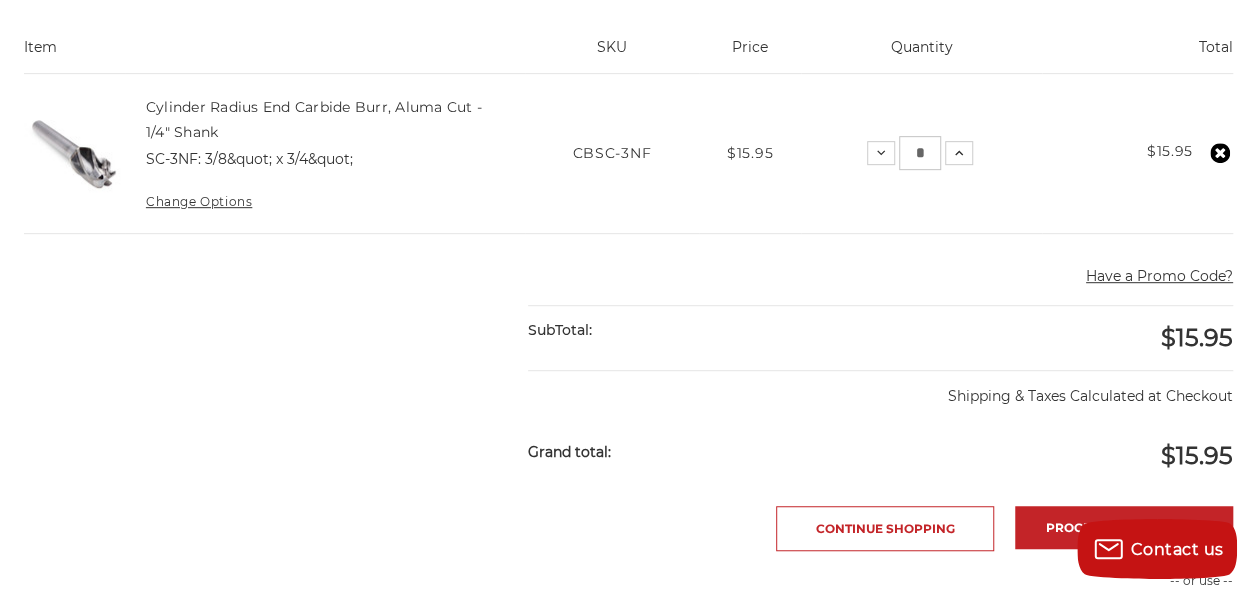 scroll, scrollTop: 590, scrollLeft: 0, axis: vertical 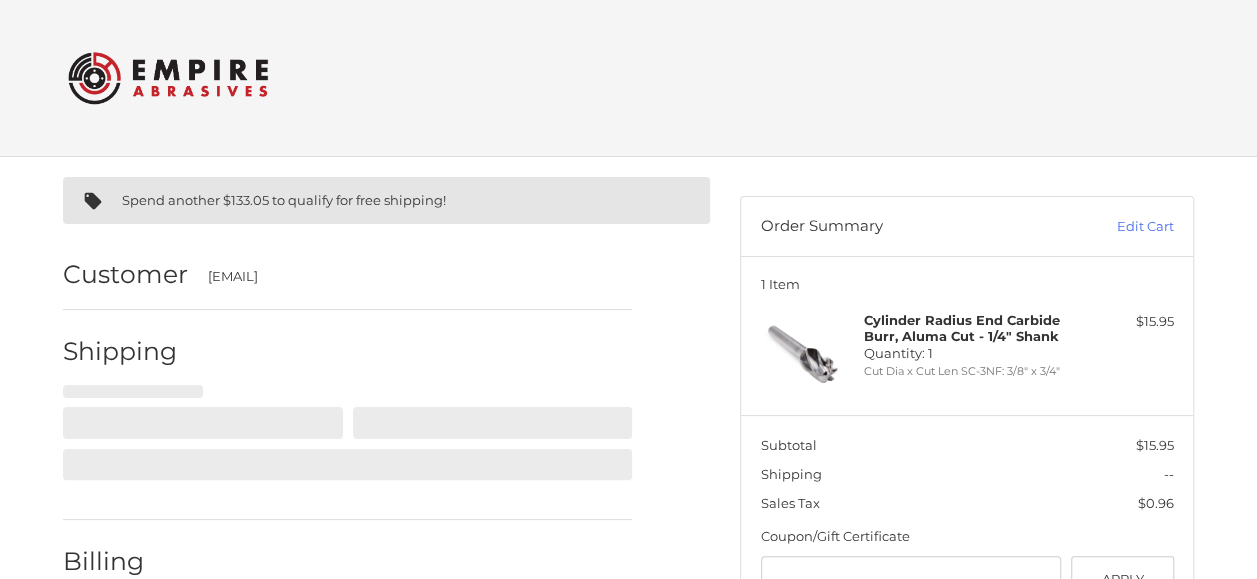 select on "**" 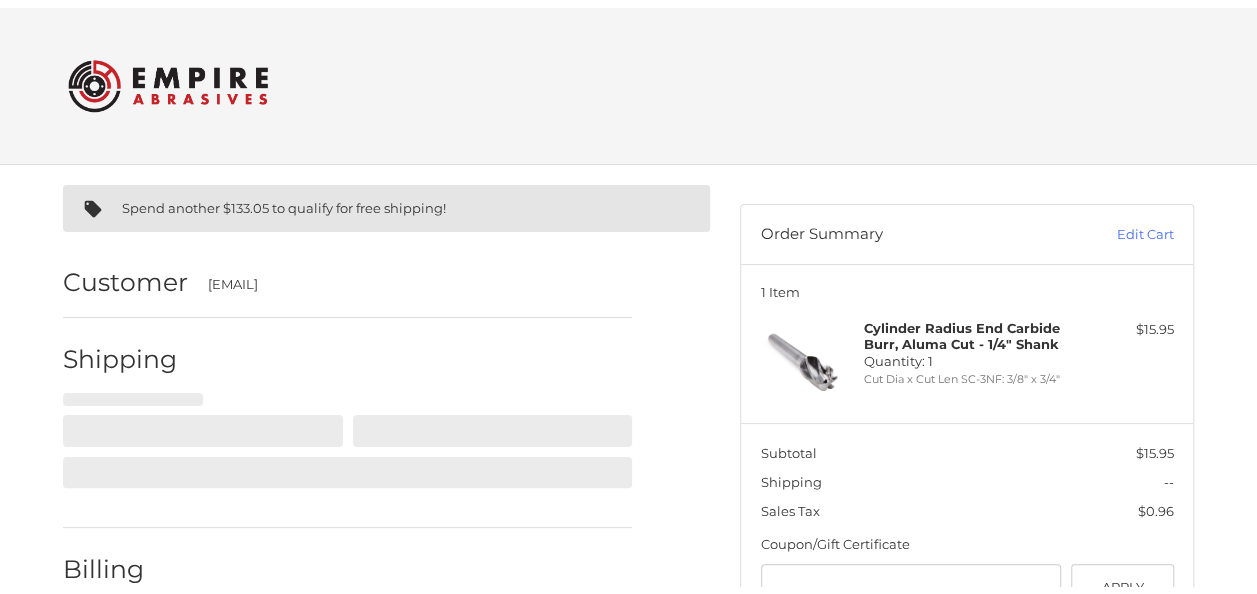 scroll, scrollTop: 175, scrollLeft: 0, axis: vertical 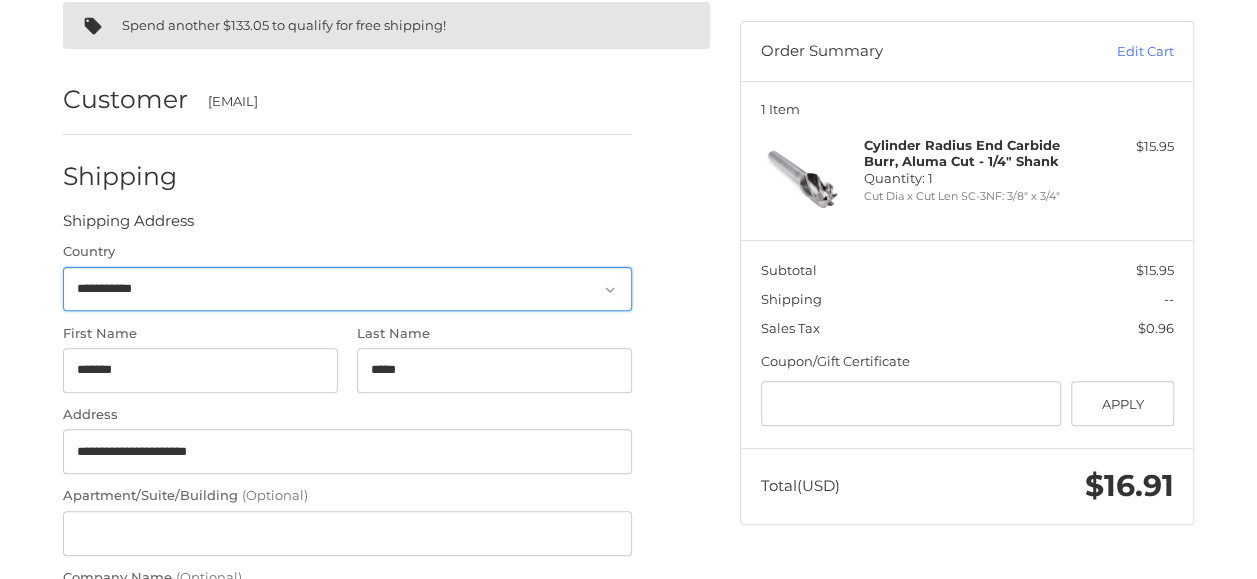 select on "**" 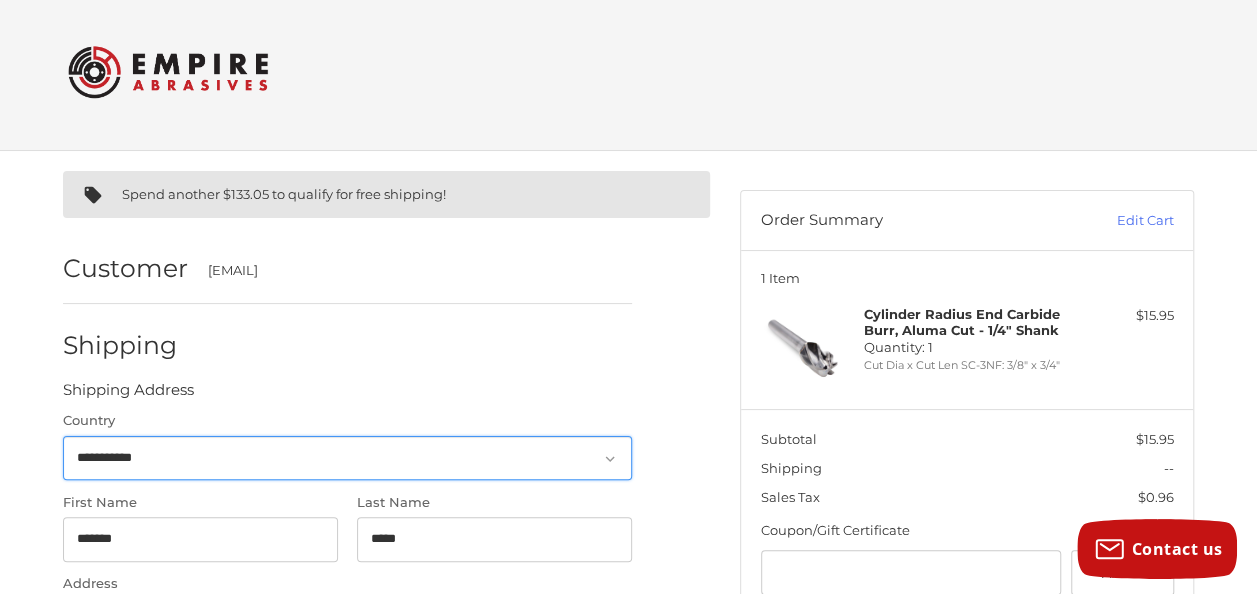 scroll, scrollTop: 0, scrollLeft: 0, axis: both 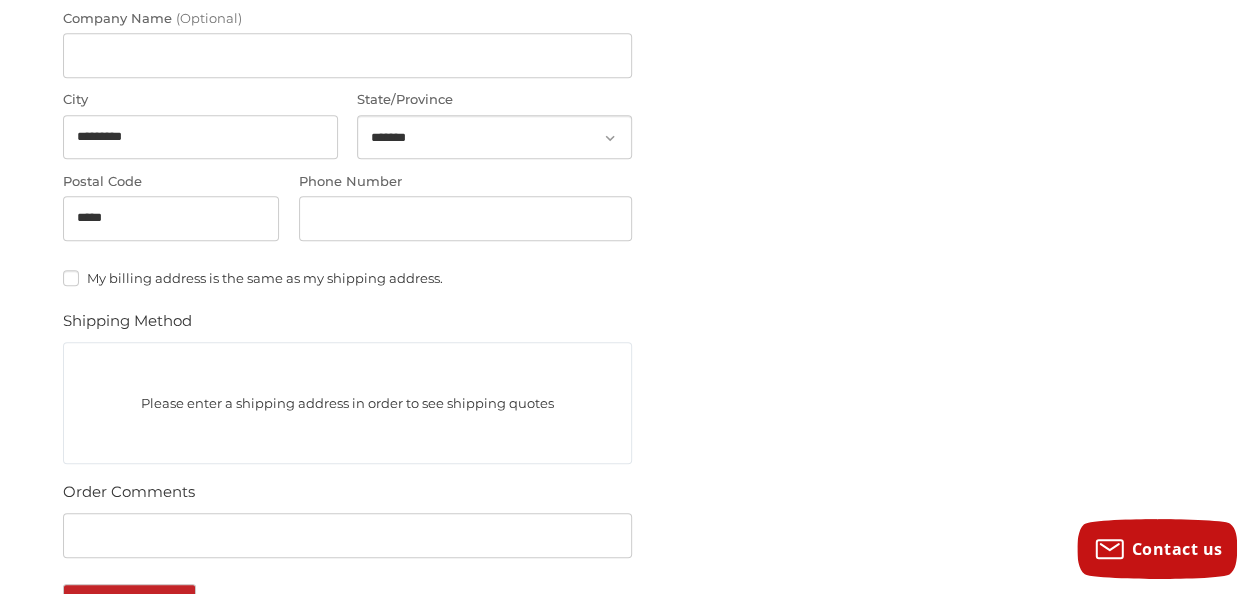 click on "Shipping Method" at bounding box center (127, 326) 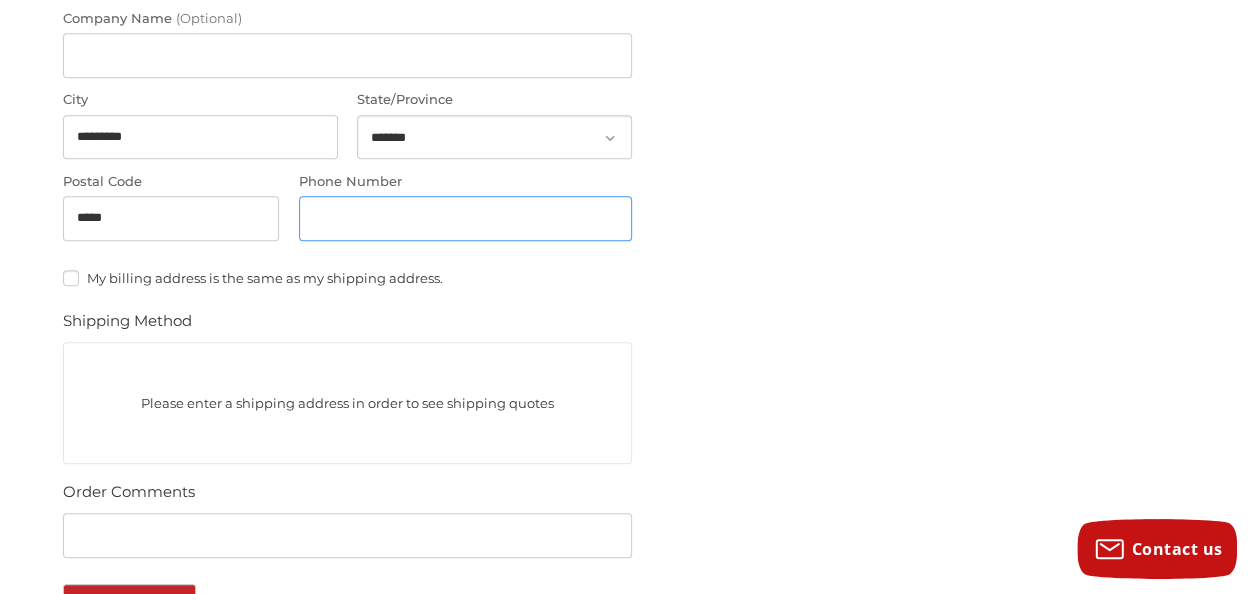 click on "Phone Number" at bounding box center (466, 218) 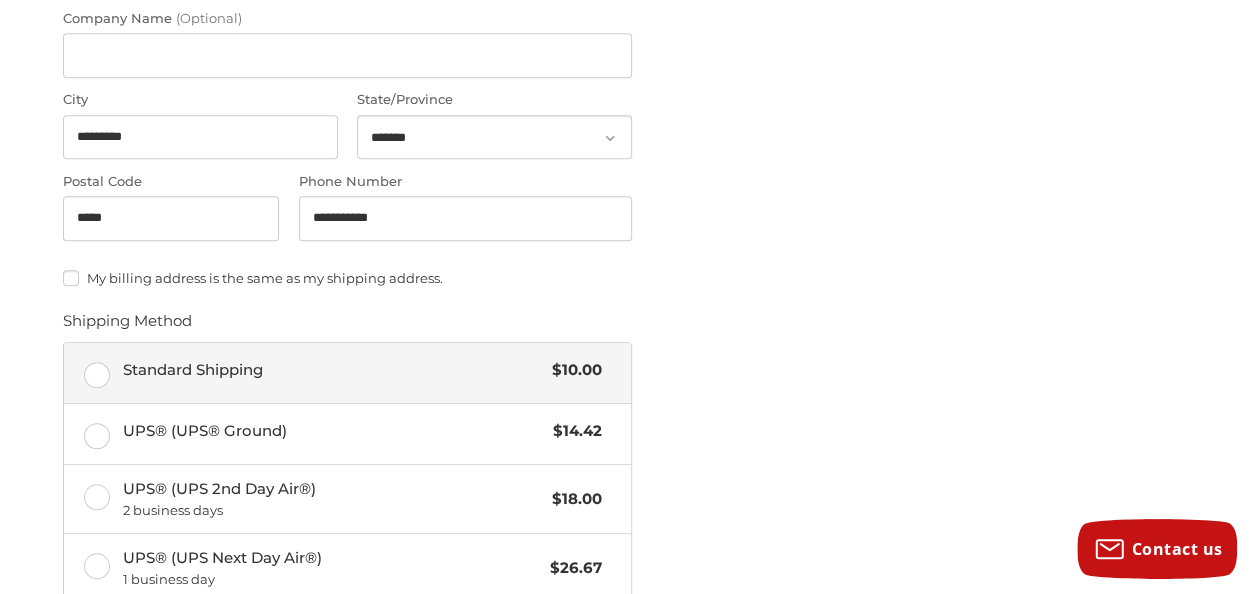 click on "Standard Shipping $10.00" at bounding box center [347, 373] 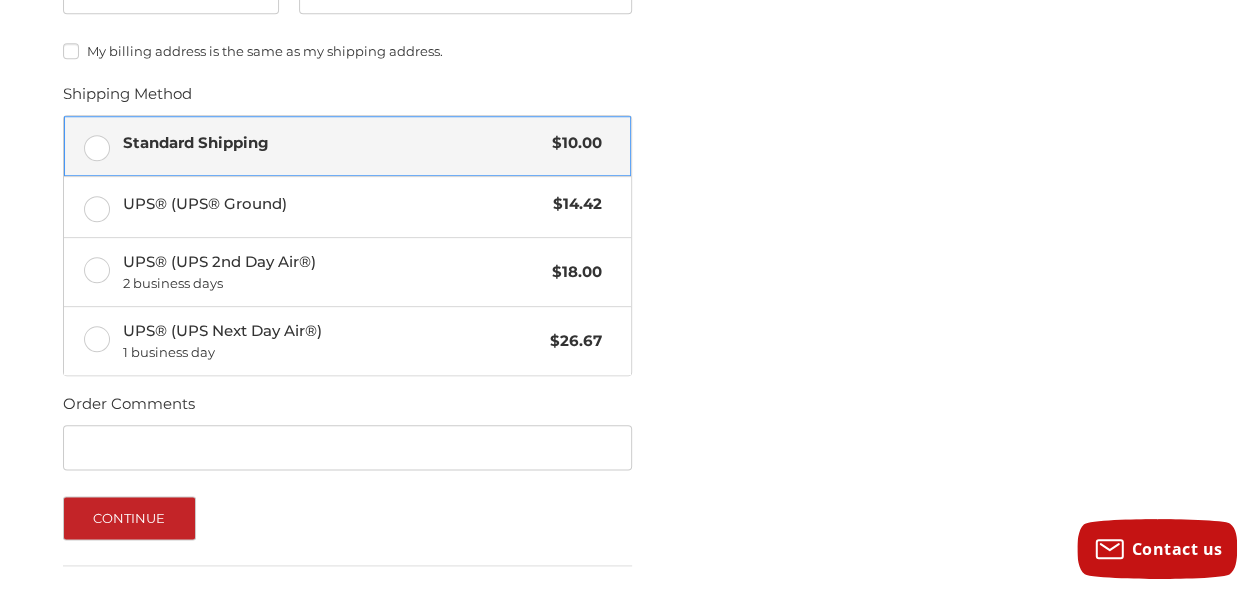 scroll, scrollTop: 1094, scrollLeft: 0, axis: vertical 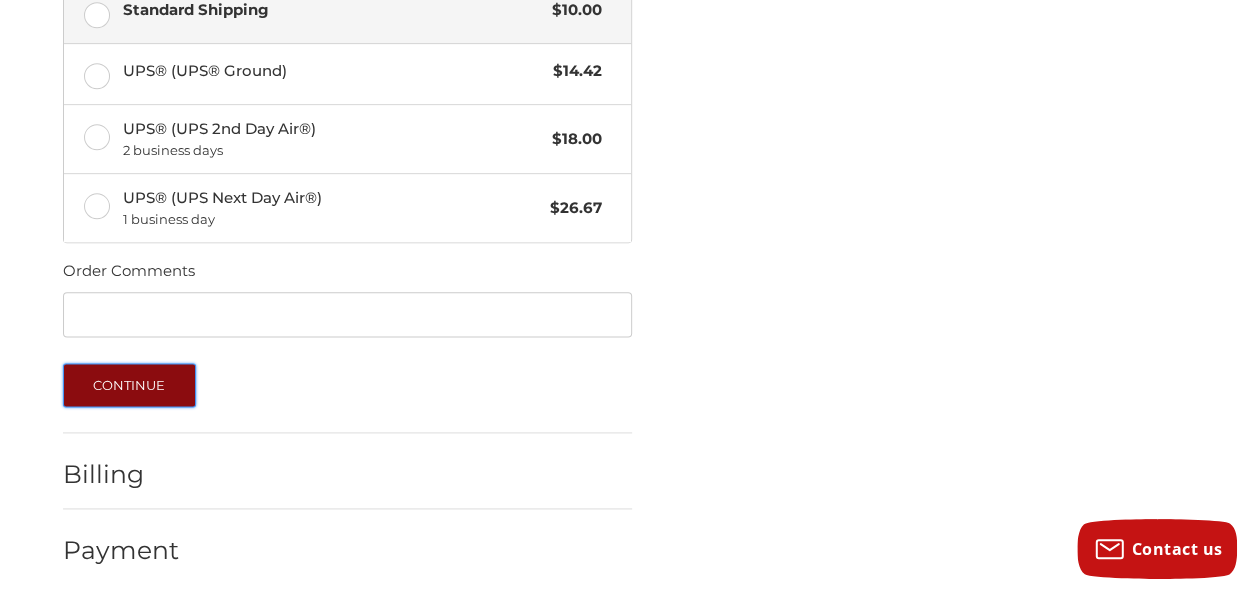click on "Continue" at bounding box center [129, 385] 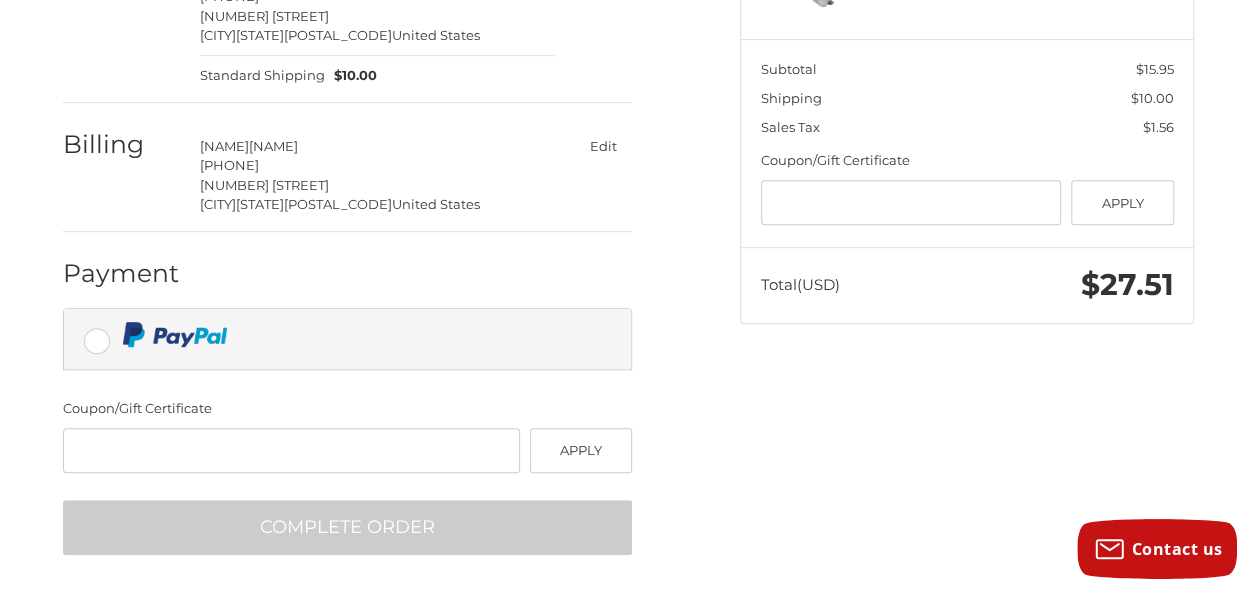 scroll, scrollTop: 377, scrollLeft: 0, axis: vertical 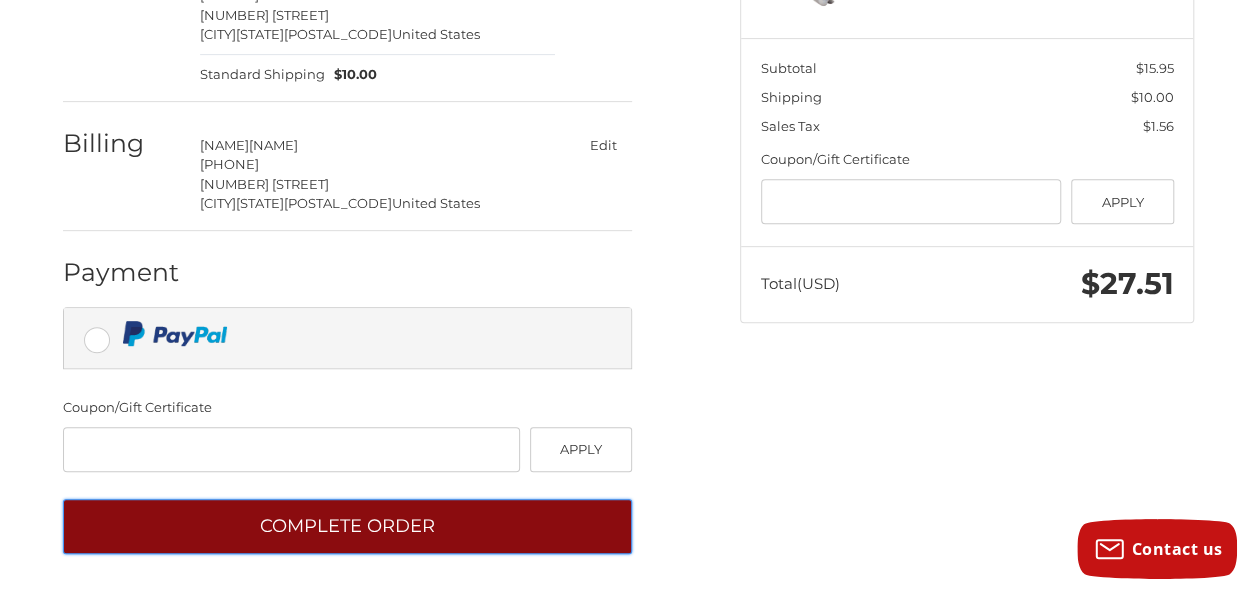 click on "Complete order" at bounding box center [347, 526] 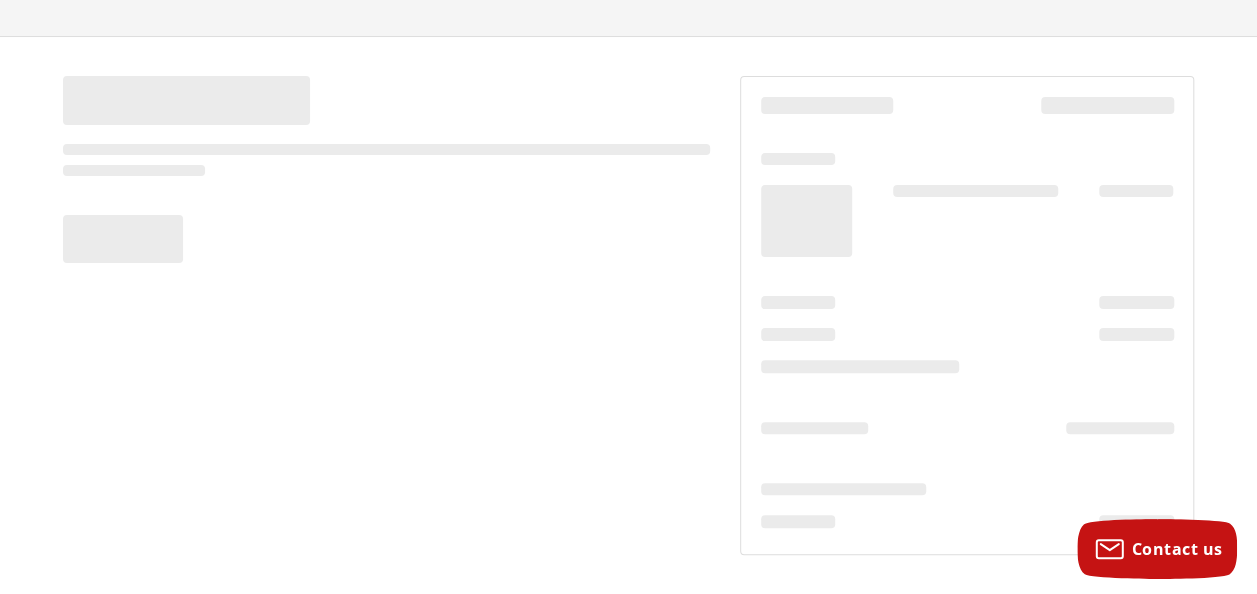 scroll, scrollTop: 120, scrollLeft: 0, axis: vertical 